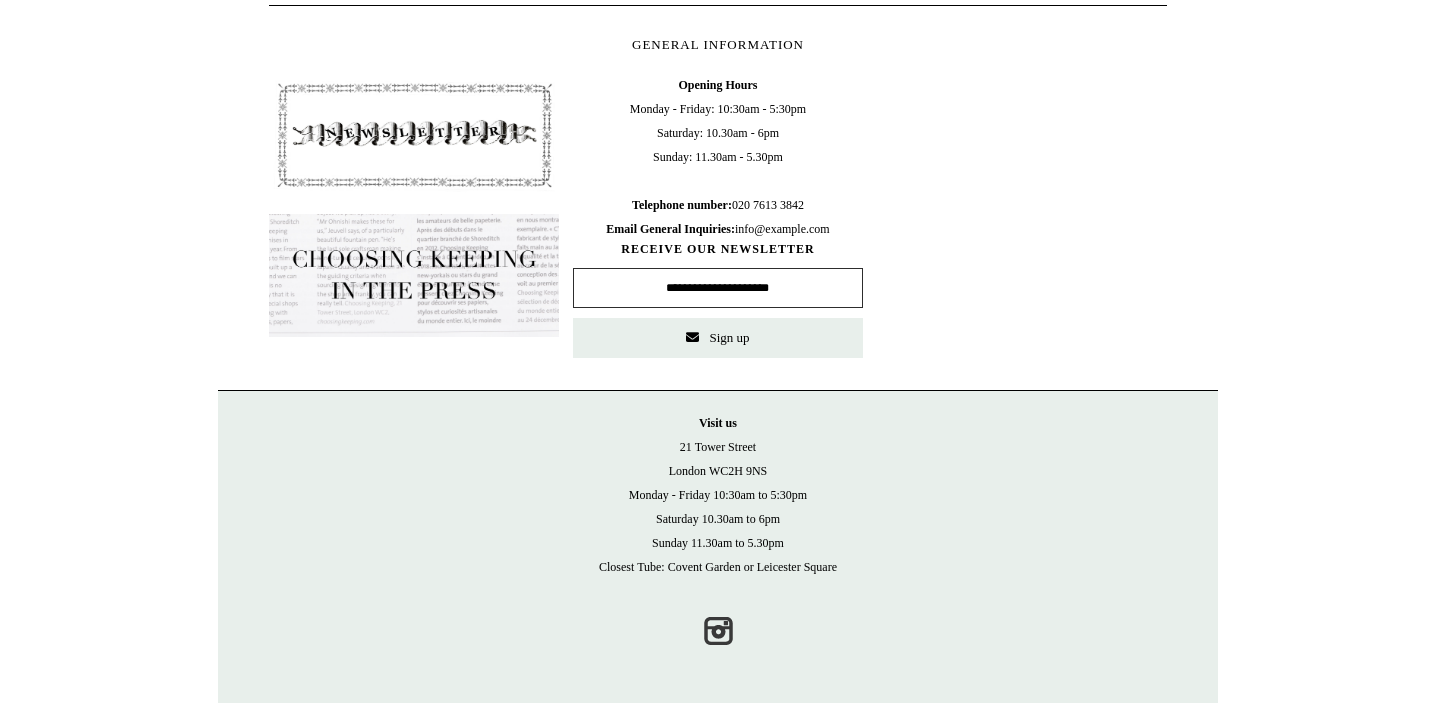 scroll, scrollTop: 0, scrollLeft: 0, axis: both 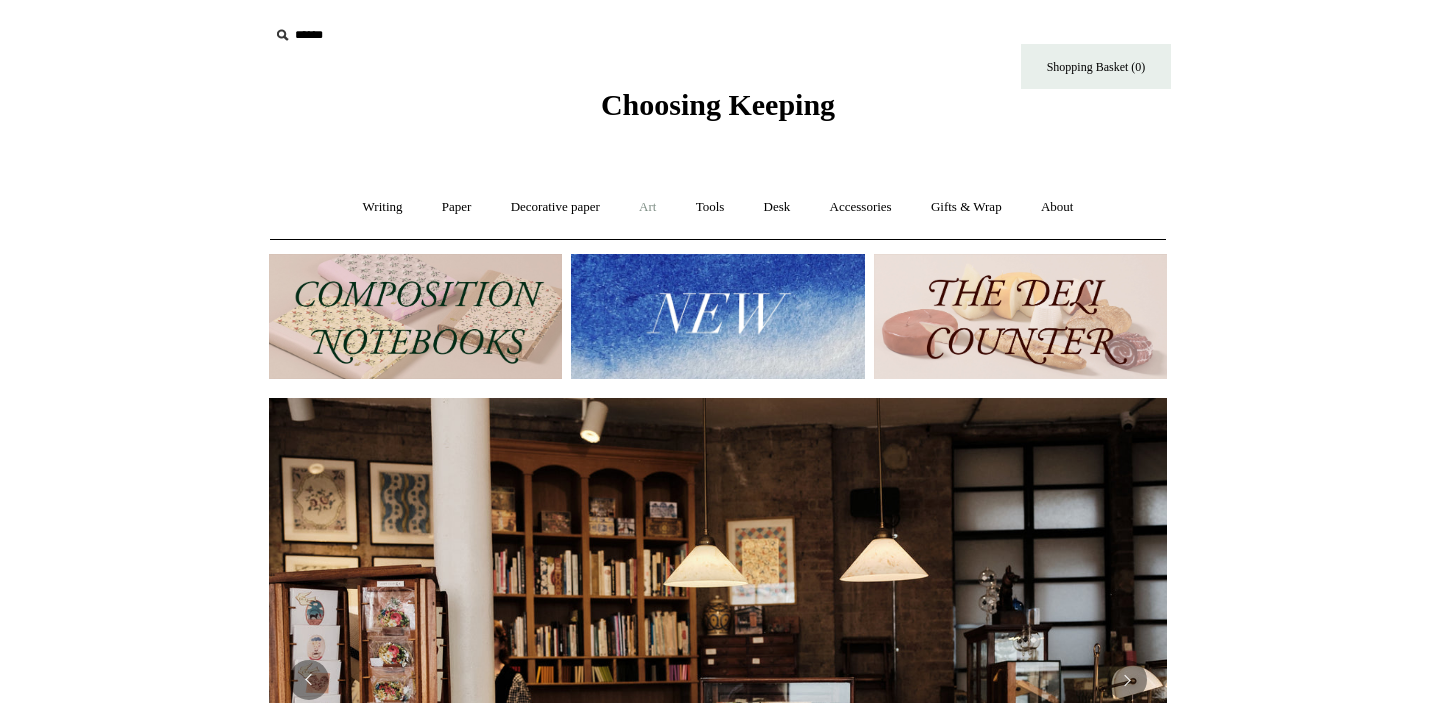 click on "Art +" at bounding box center (647, 207) 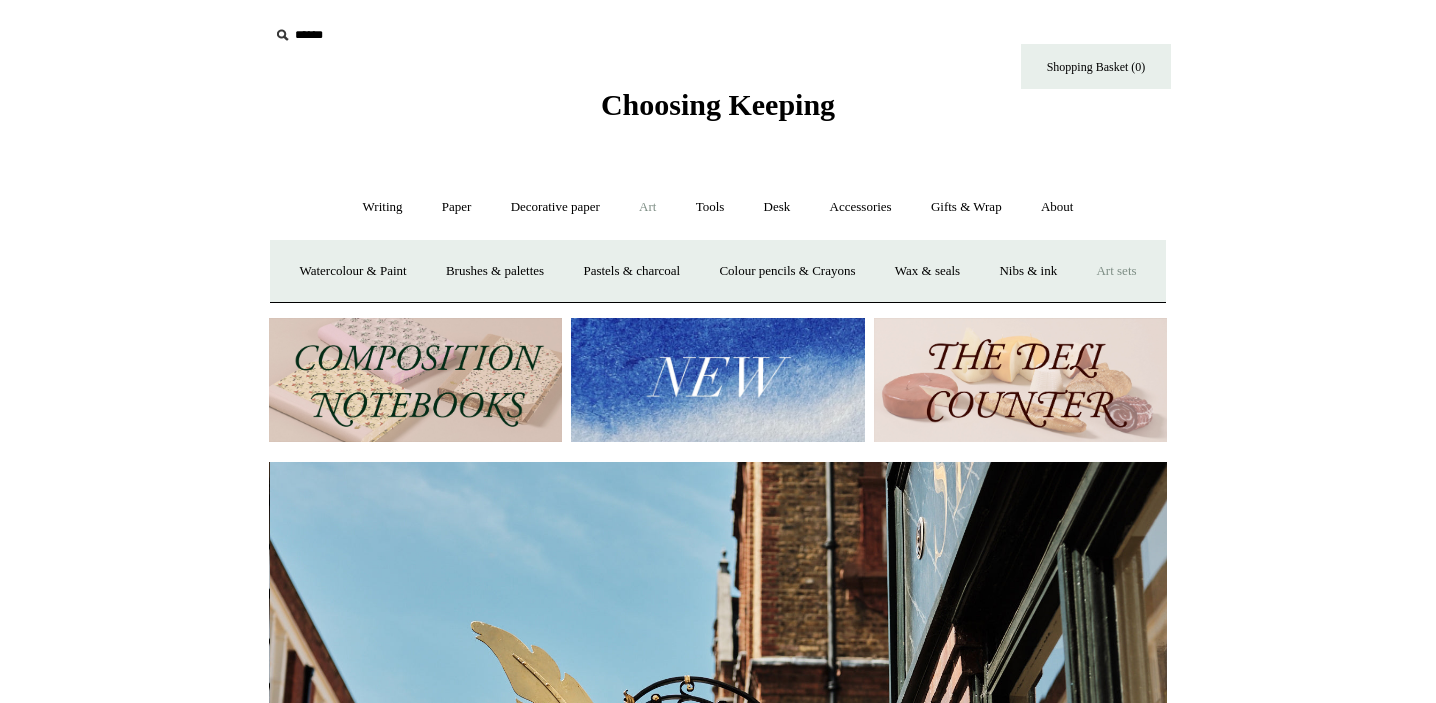 scroll, scrollTop: 0, scrollLeft: 898, axis: horizontal 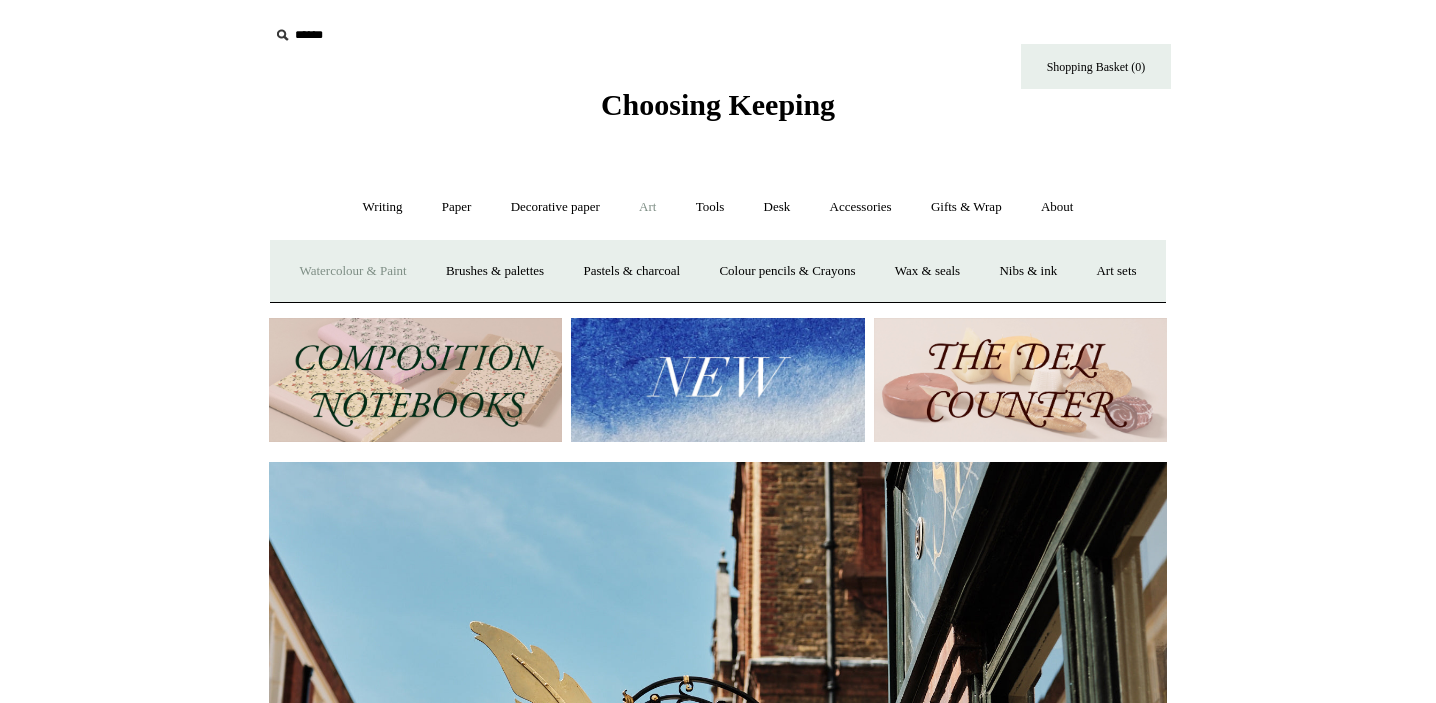 click on "Watercolour & Paint" at bounding box center (352, 271) 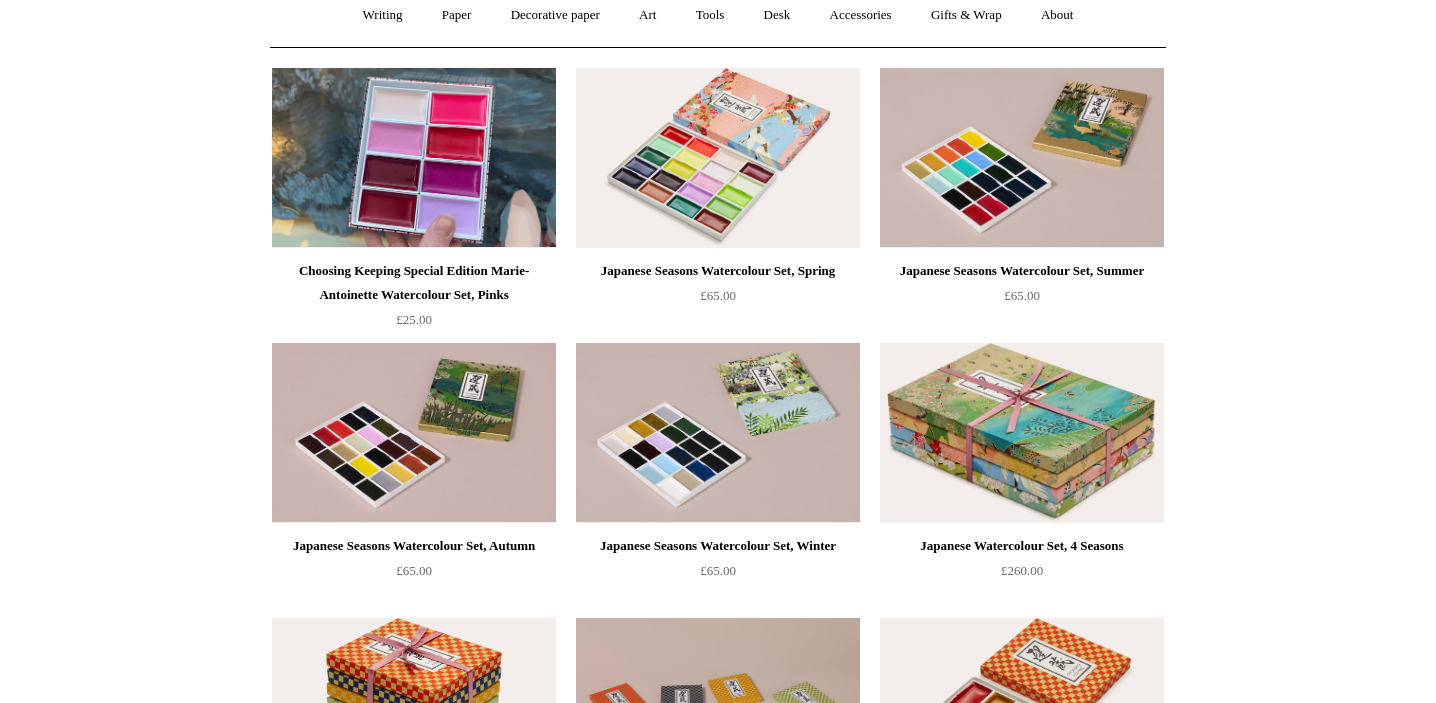 scroll, scrollTop: 191, scrollLeft: 0, axis: vertical 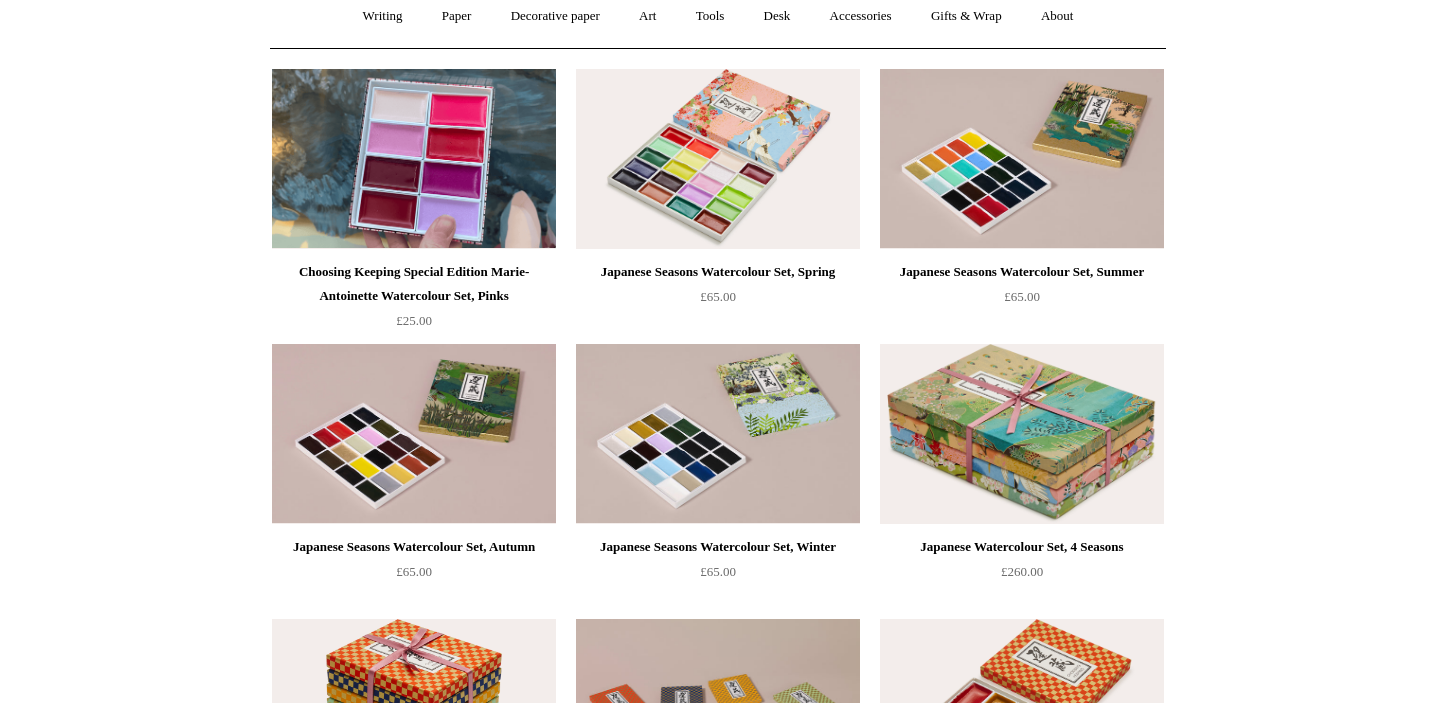 click at bounding box center (414, 159) 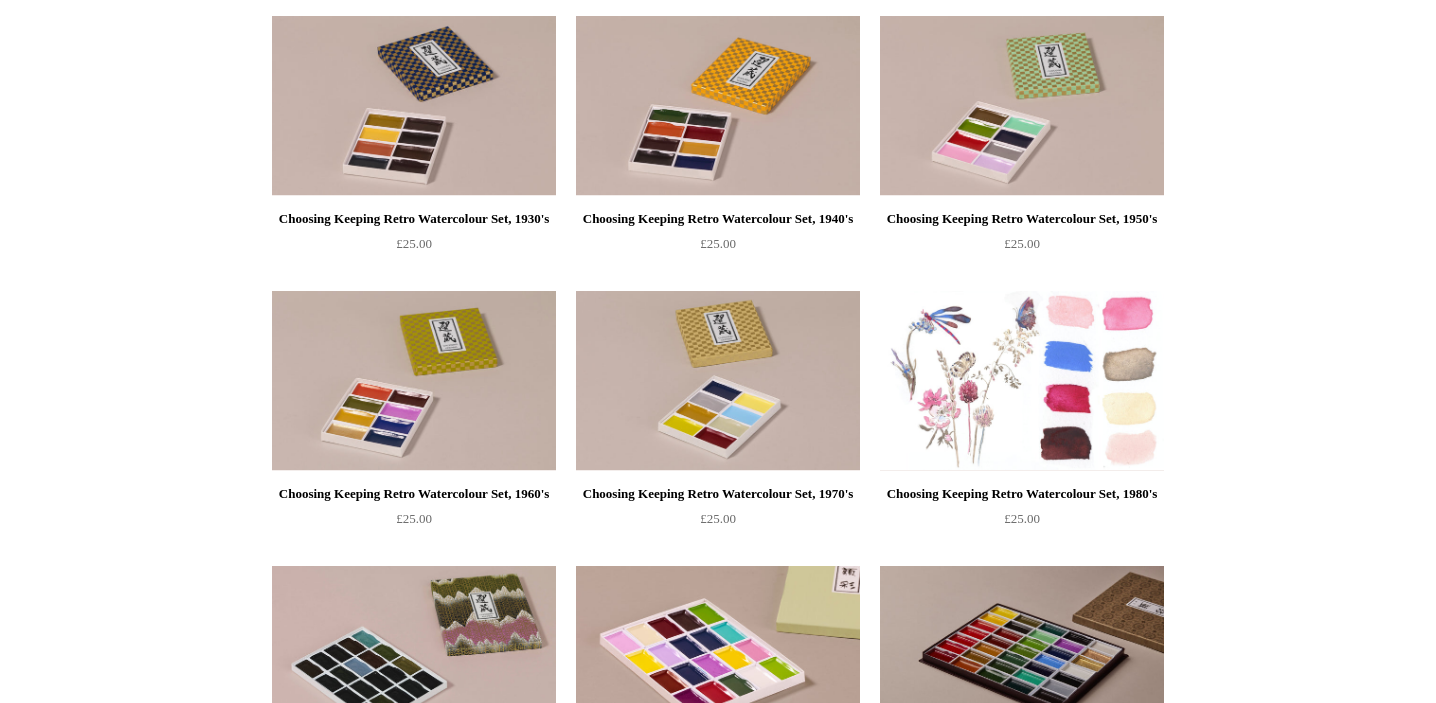 scroll, scrollTop: 1060, scrollLeft: 0, axis: vertical 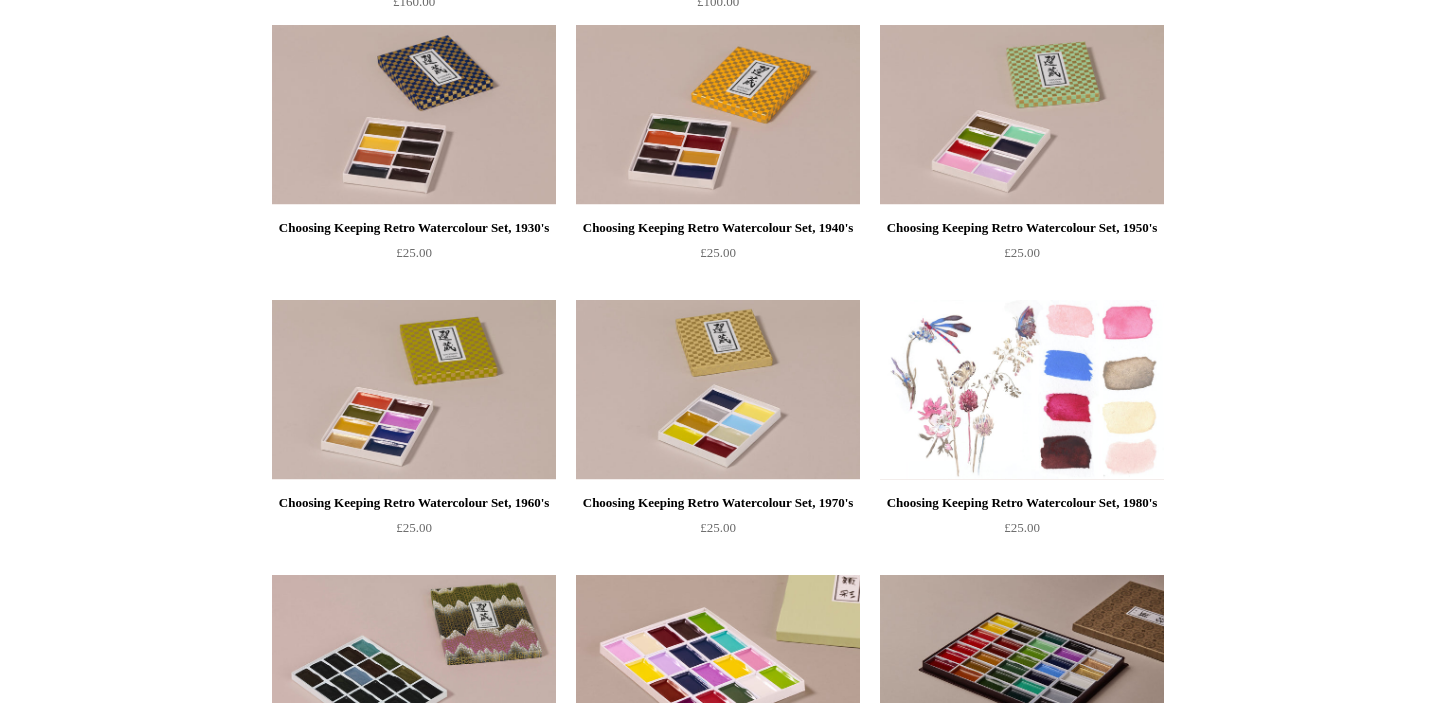 click at bounding box center (1022, 390) 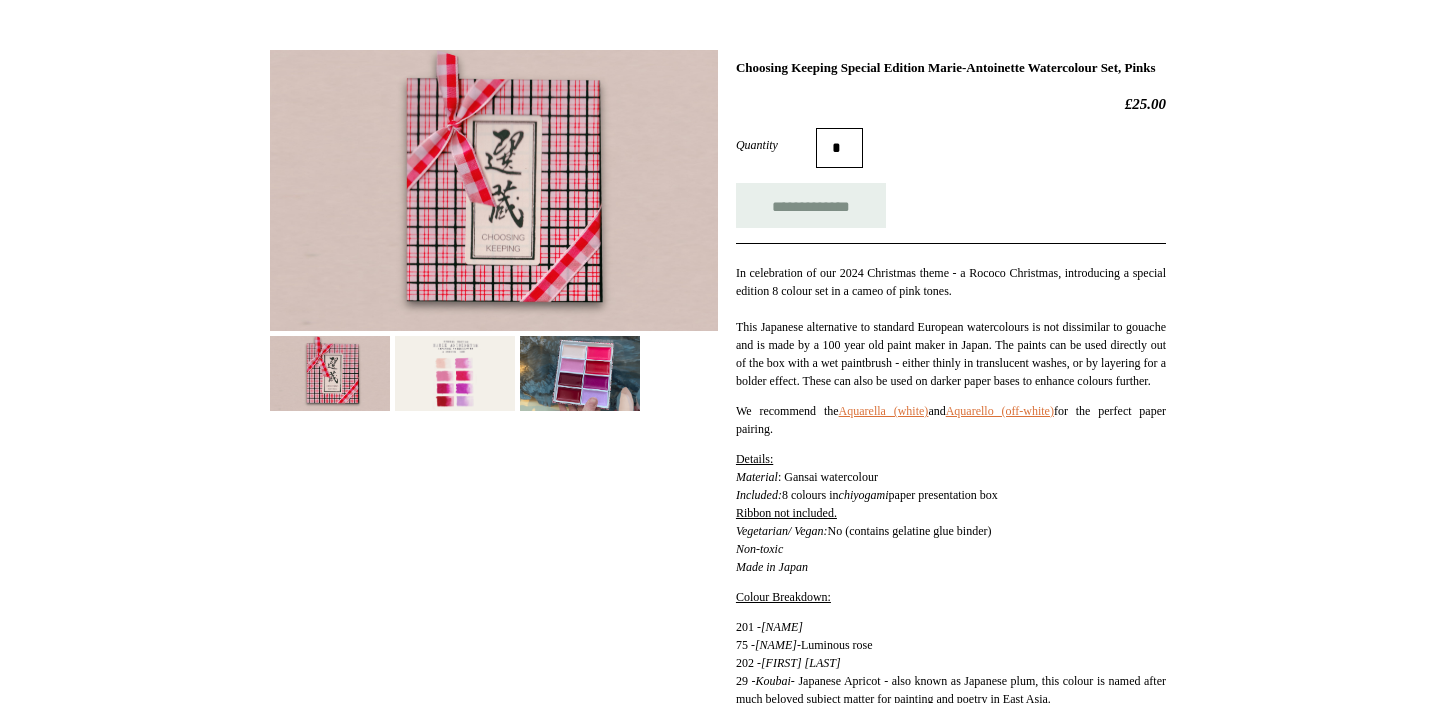 scroll, scrollTop: 258, scrollLeft: 0, axis: vertical 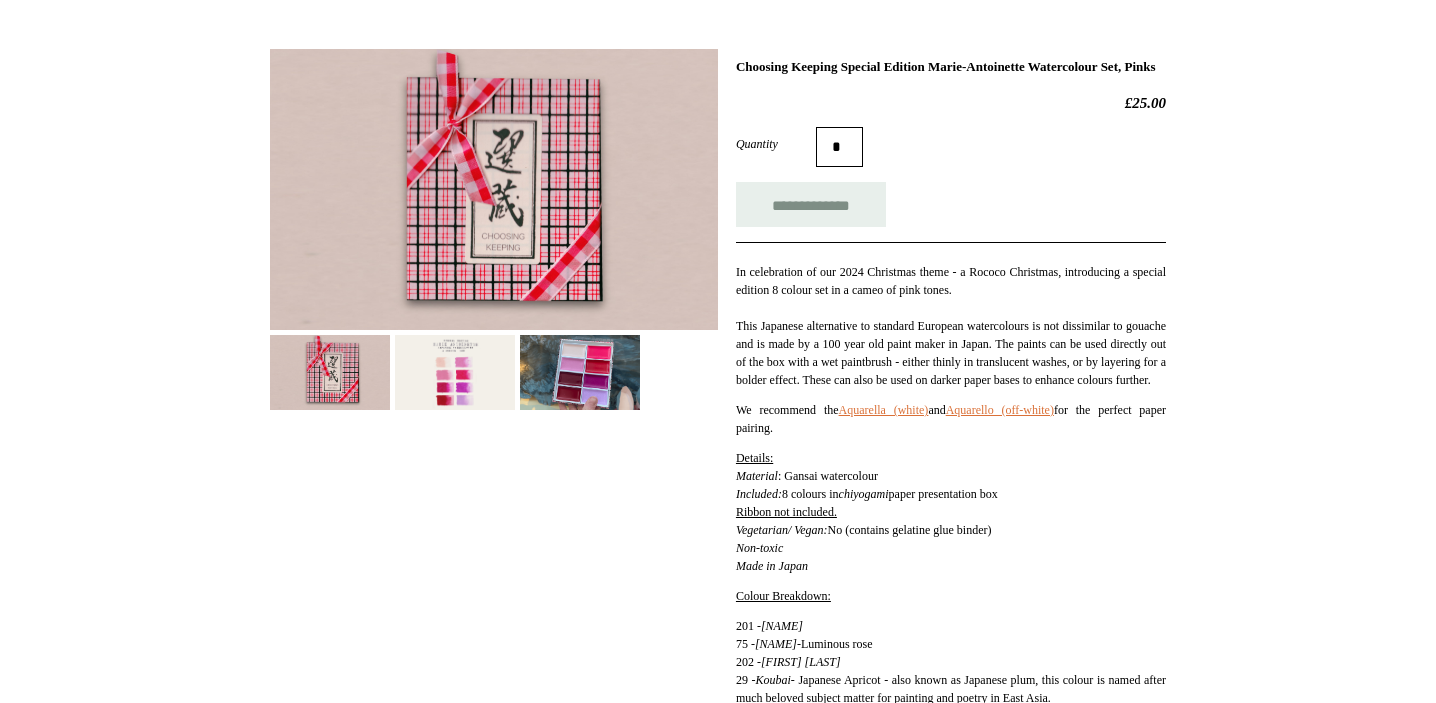 click at bounding box center (455, 372) 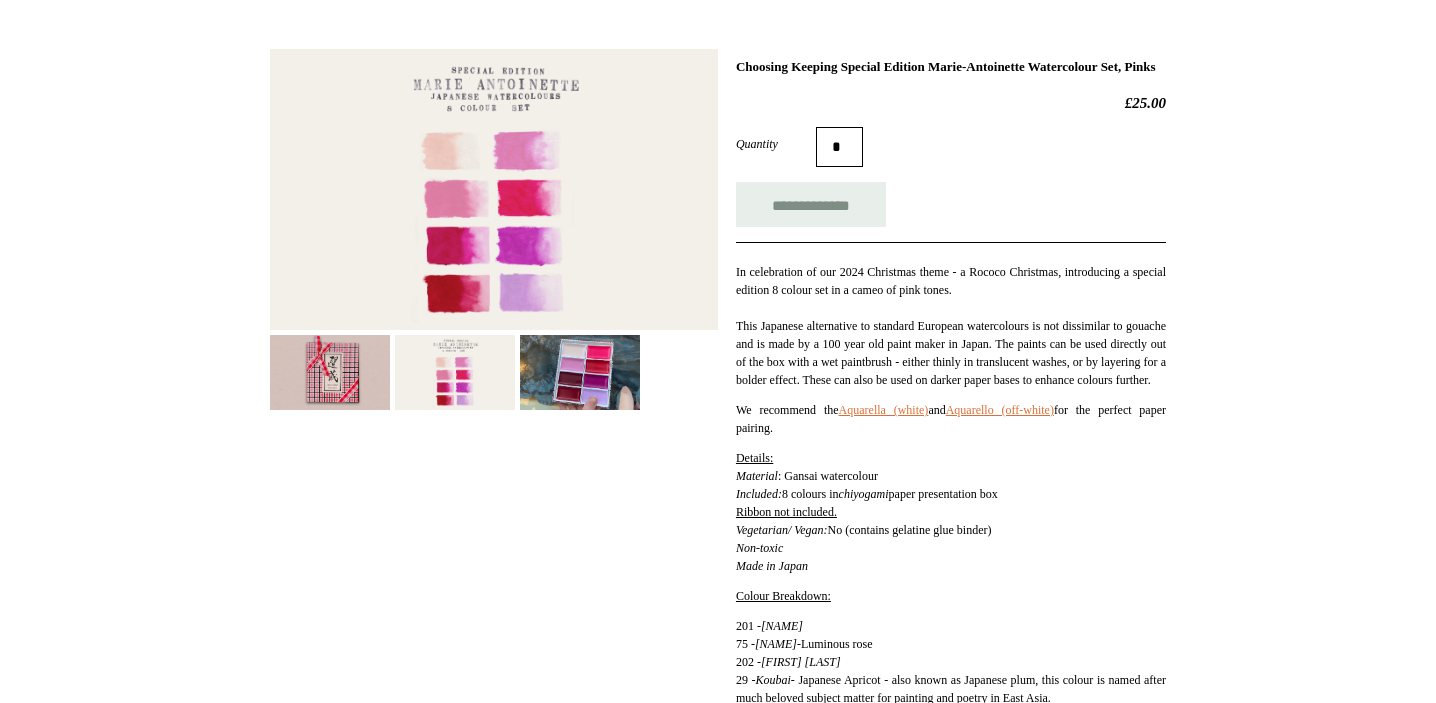 click at bounding box center (580, 372) 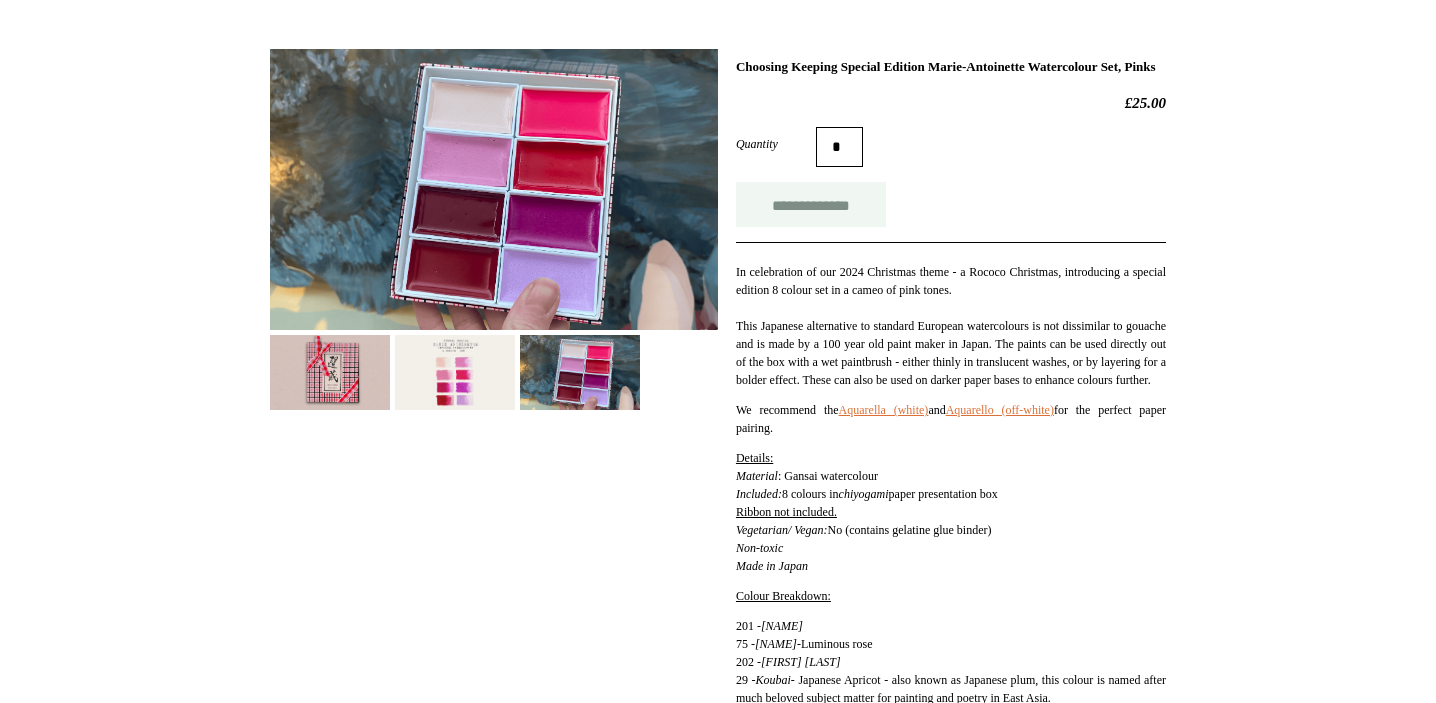 click on "**********" at bounding box center [811, 204] 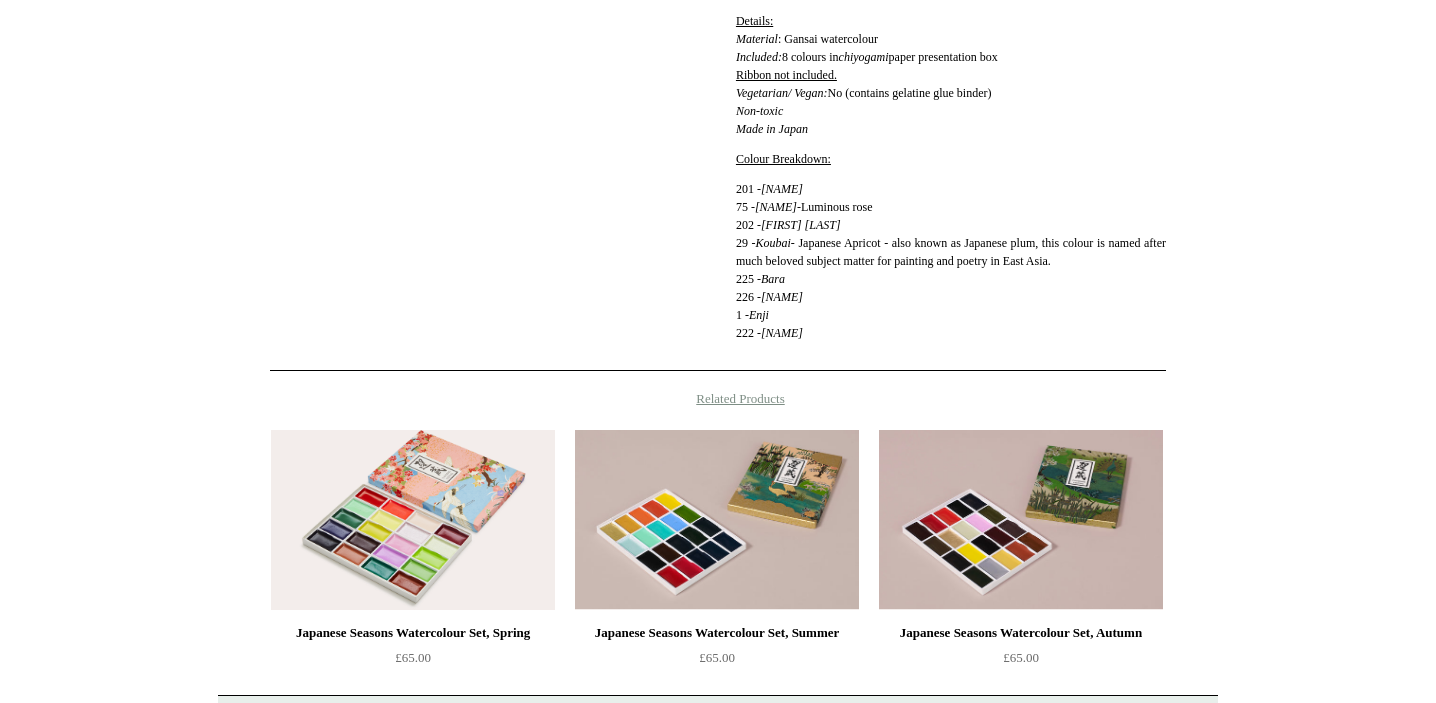 scroll, scrollTop: 688, scrollLeft: 0, axis: vertical 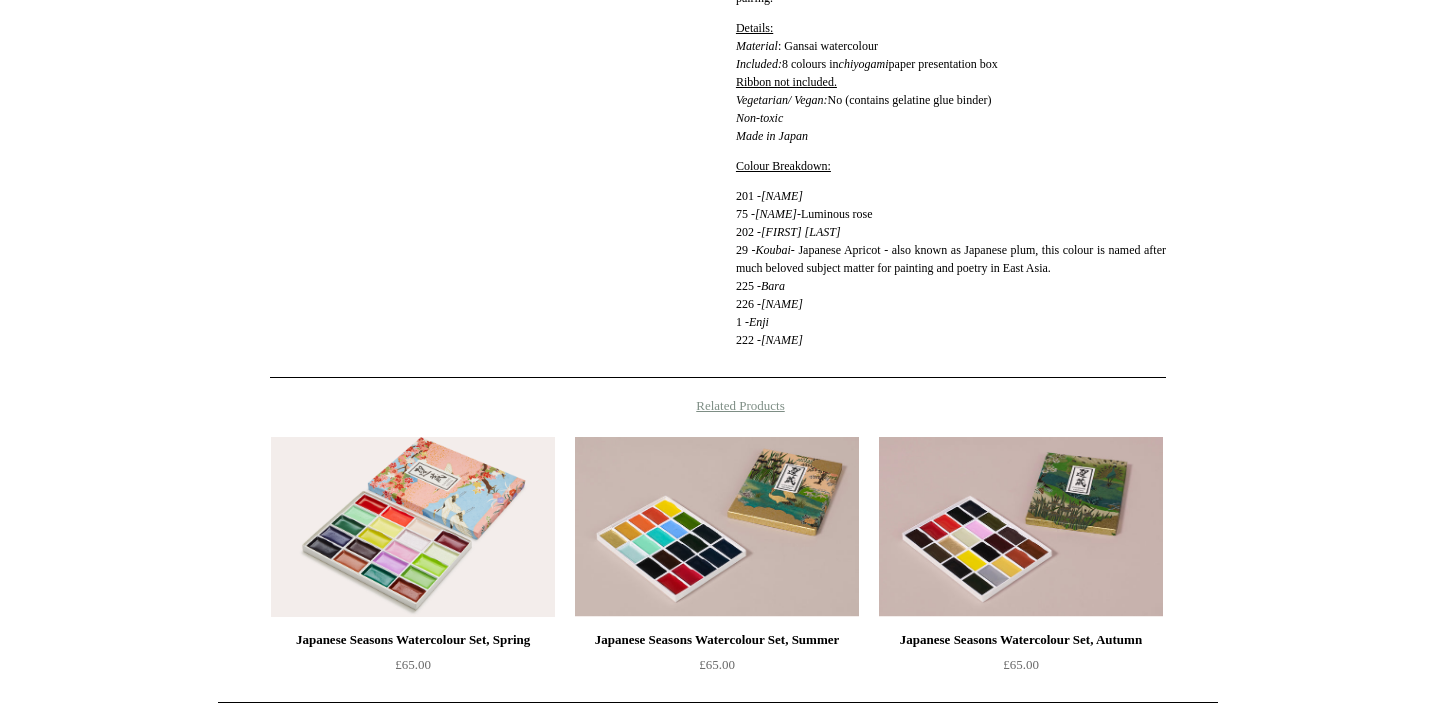 type on "**********" 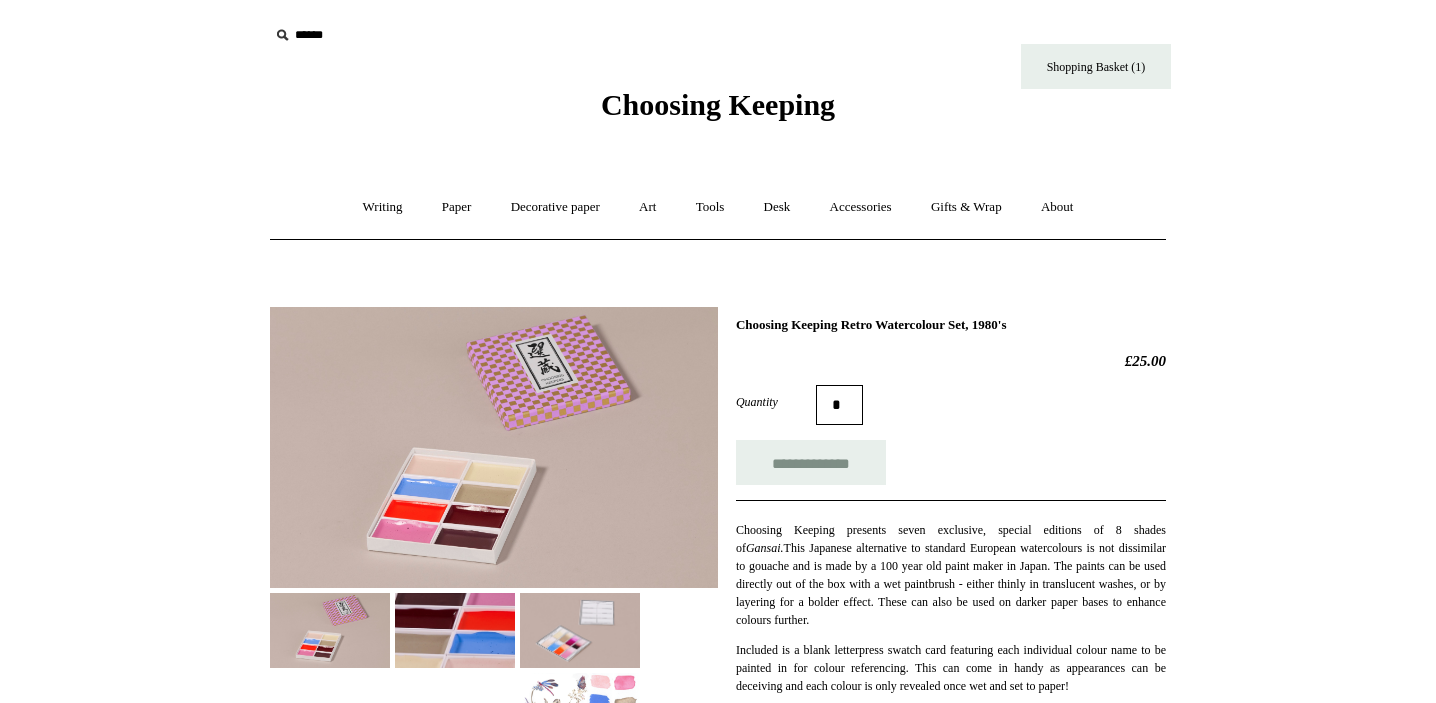 scroll, scrollTop: 0, scrollLeft: 0, axis: both 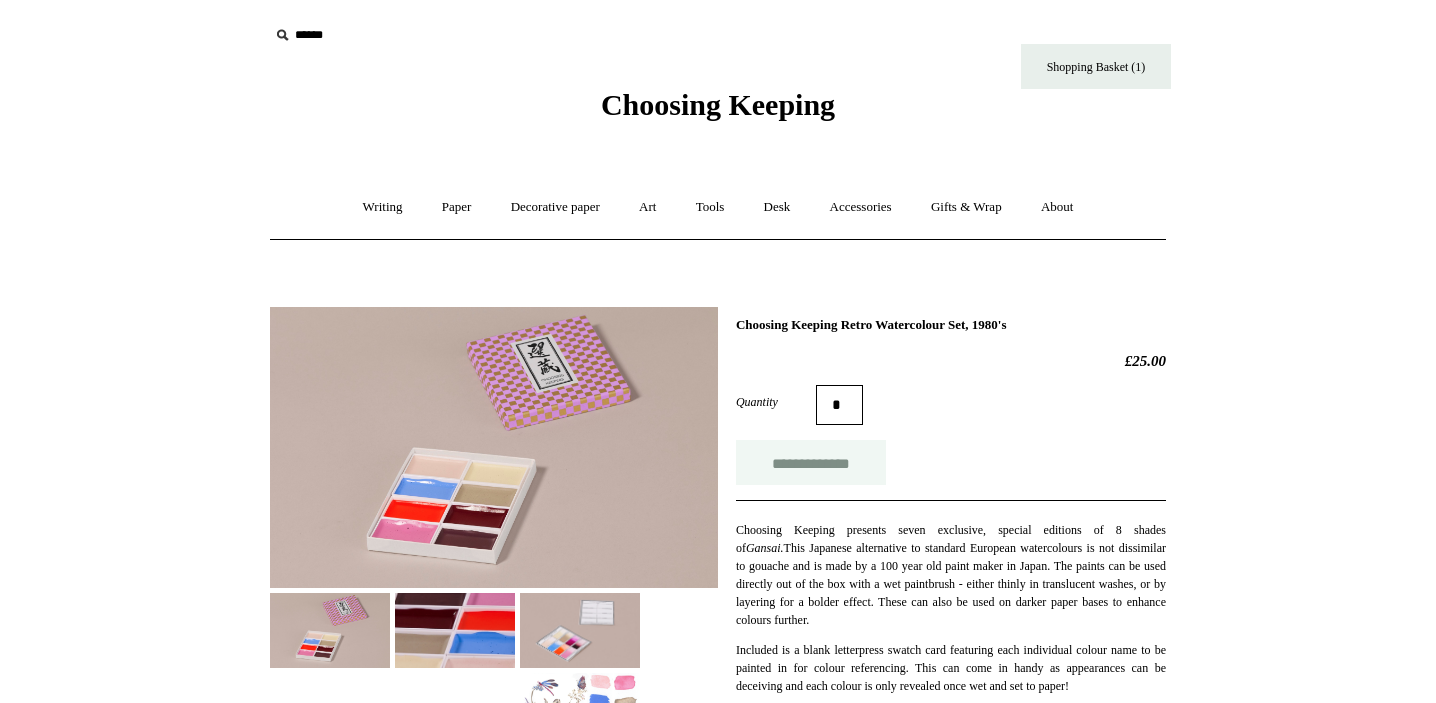 click on "**********" at bounding box center [811, 462] 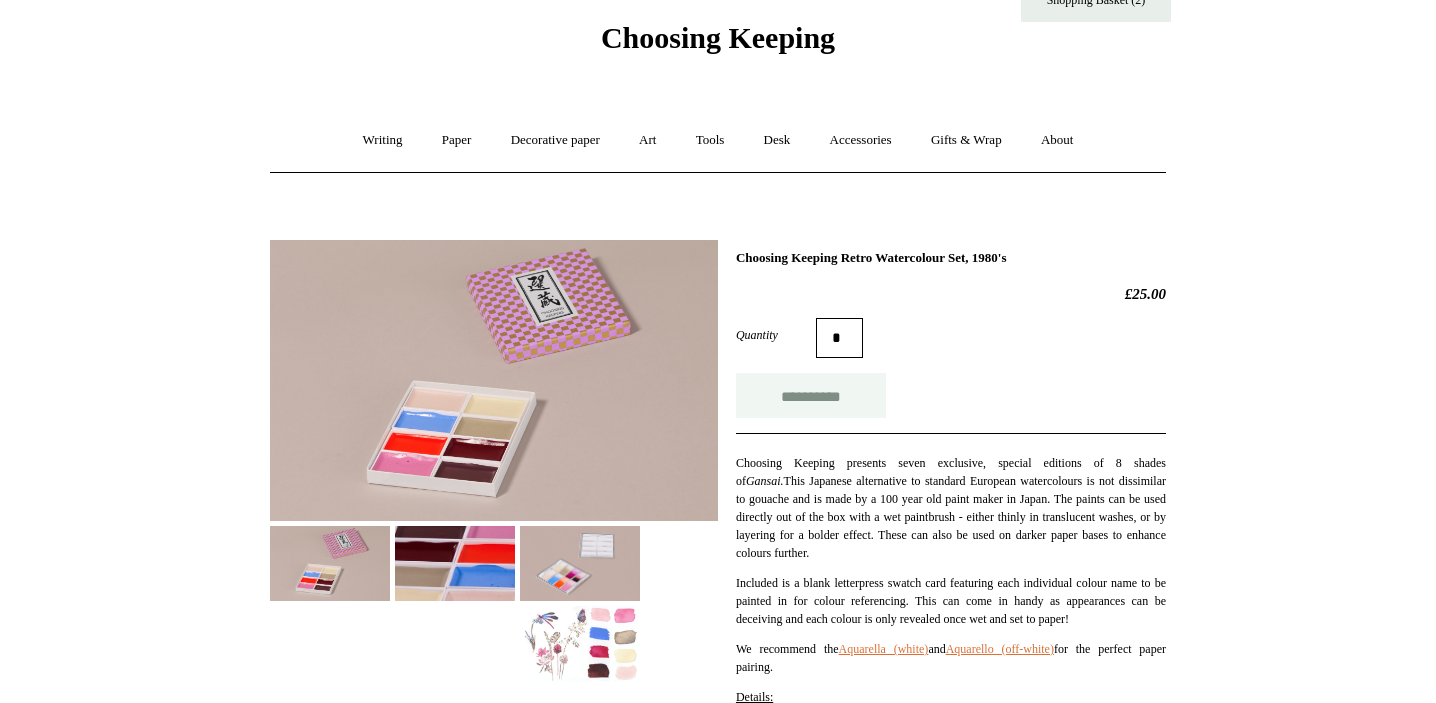 scroll, scrollTop: 110, scrollLeft: 0, axis: vertical 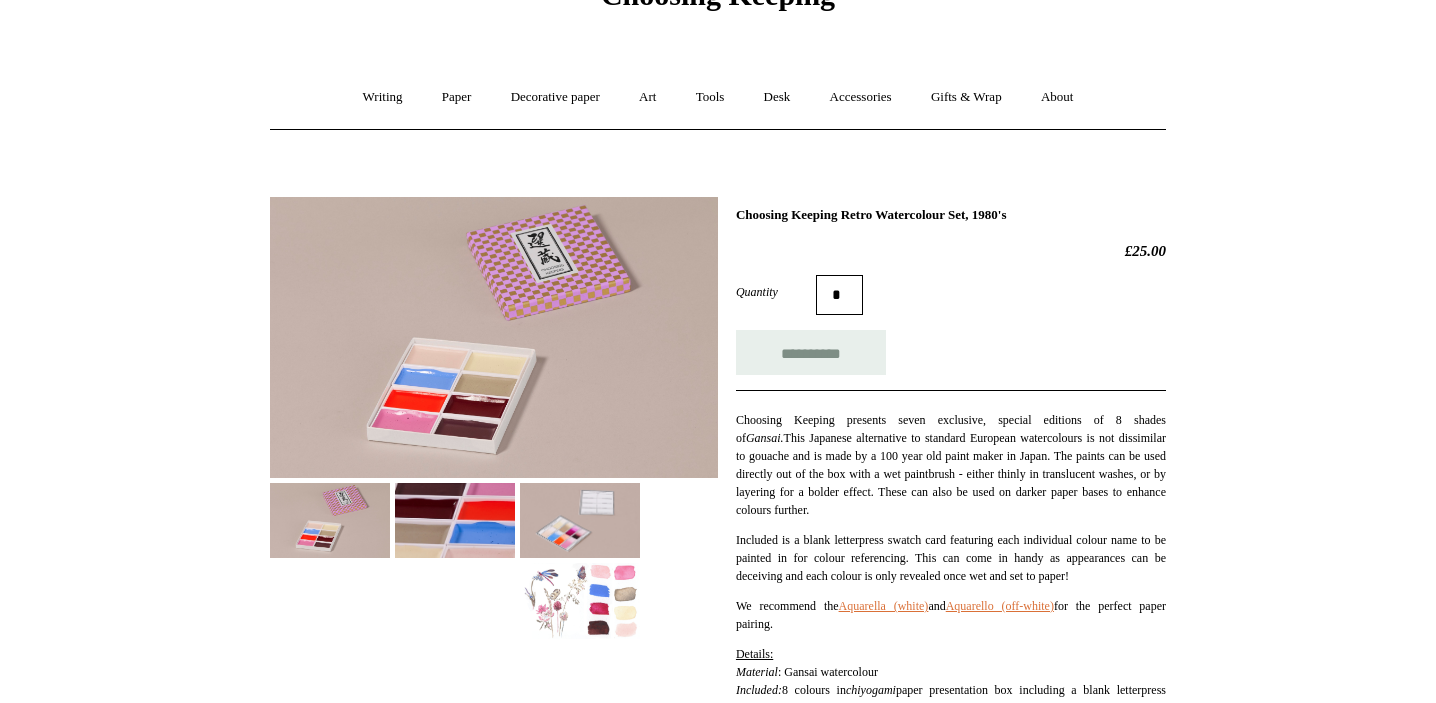 click at bounding box center (455, 520) 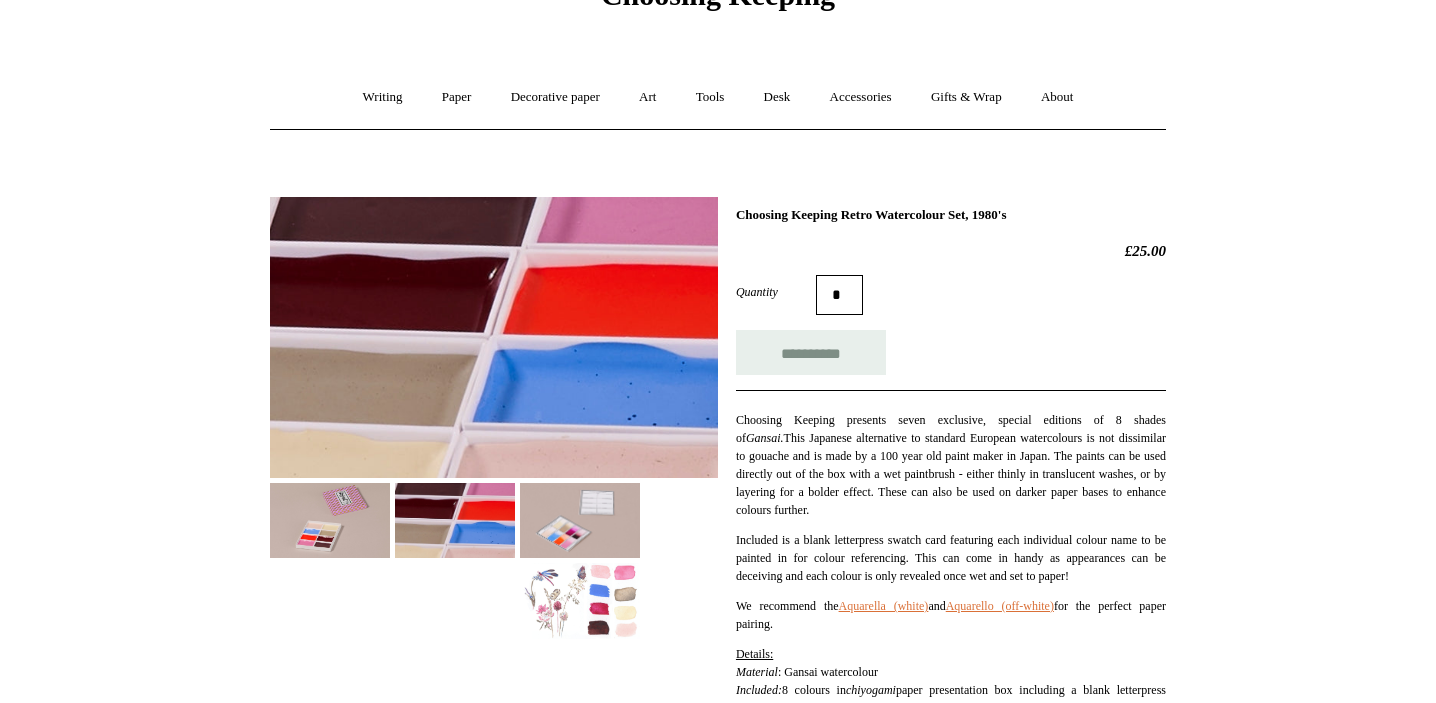 type on "**********" 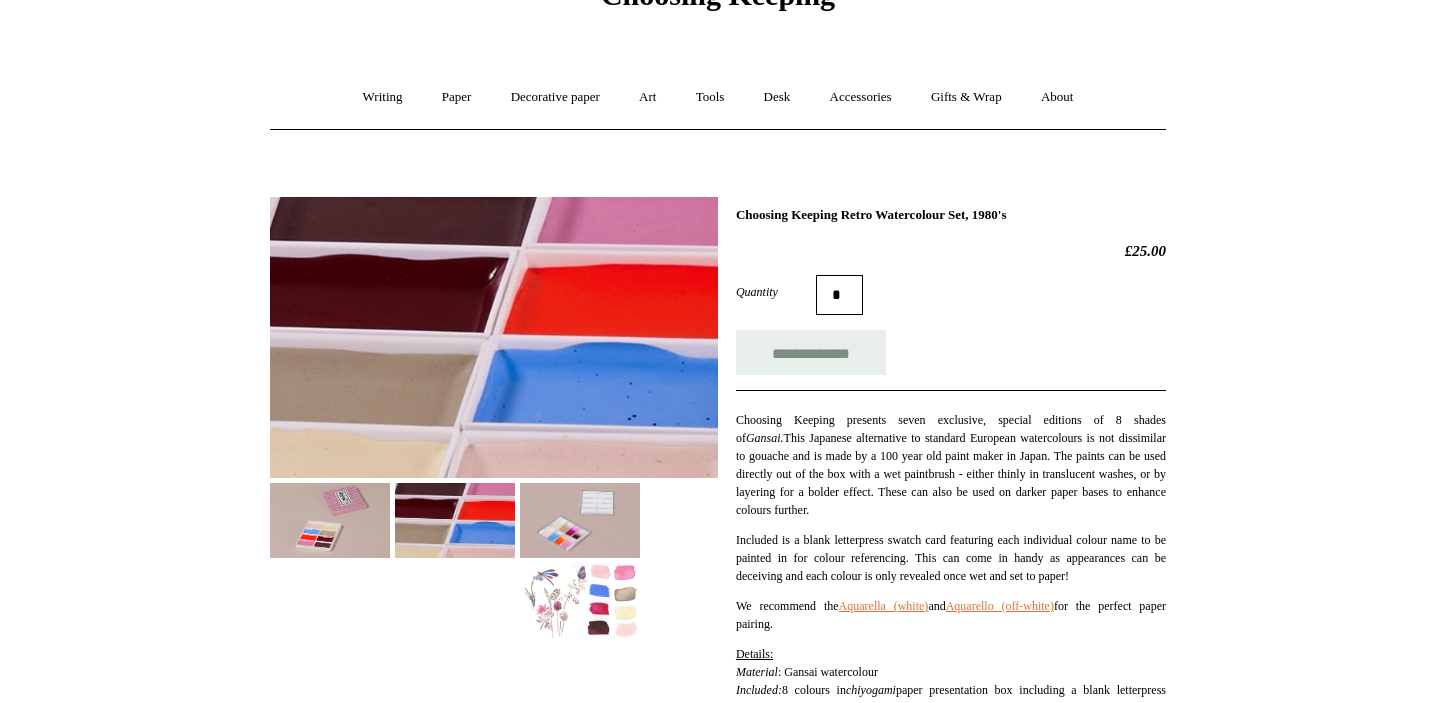 scroll, scrollTop: 0, scrollLeft: 0, axis: both 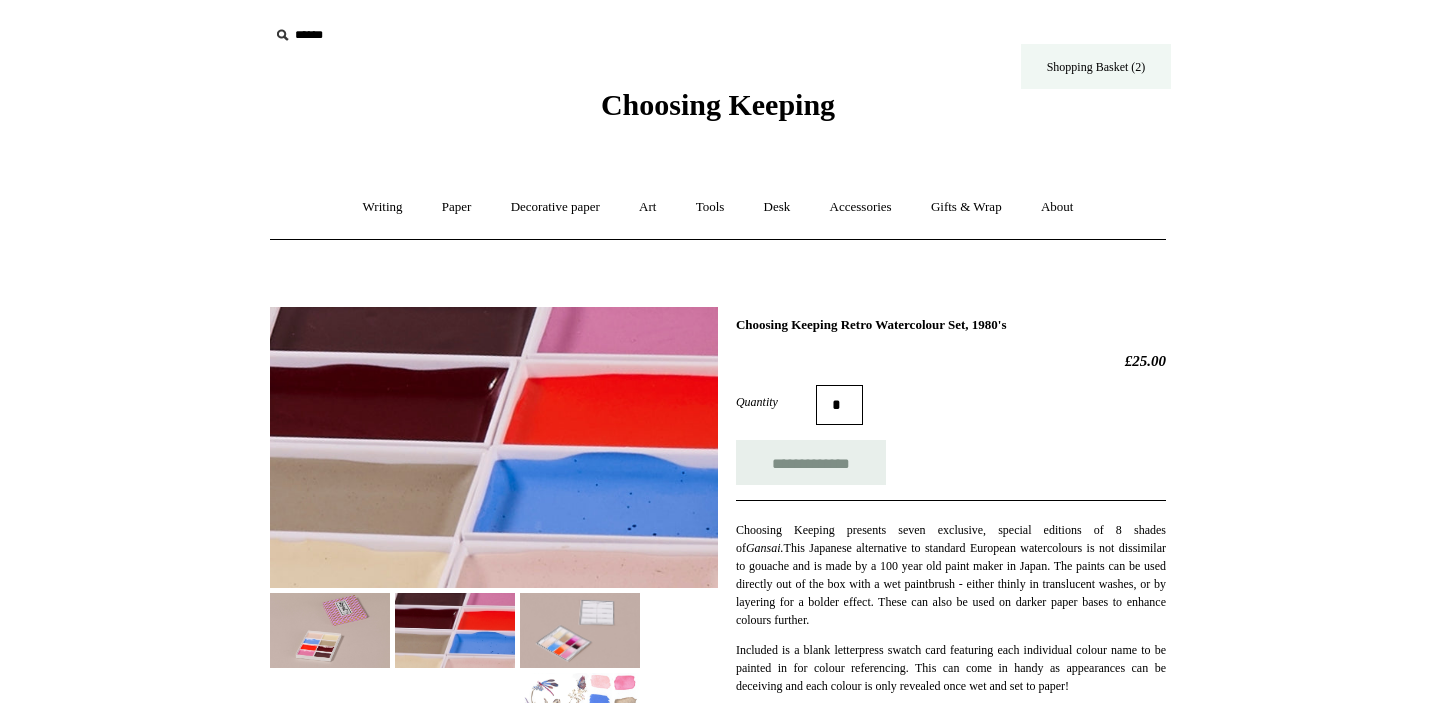 click on "Shopping Basket (2)" at bounding box center (1096, 66) 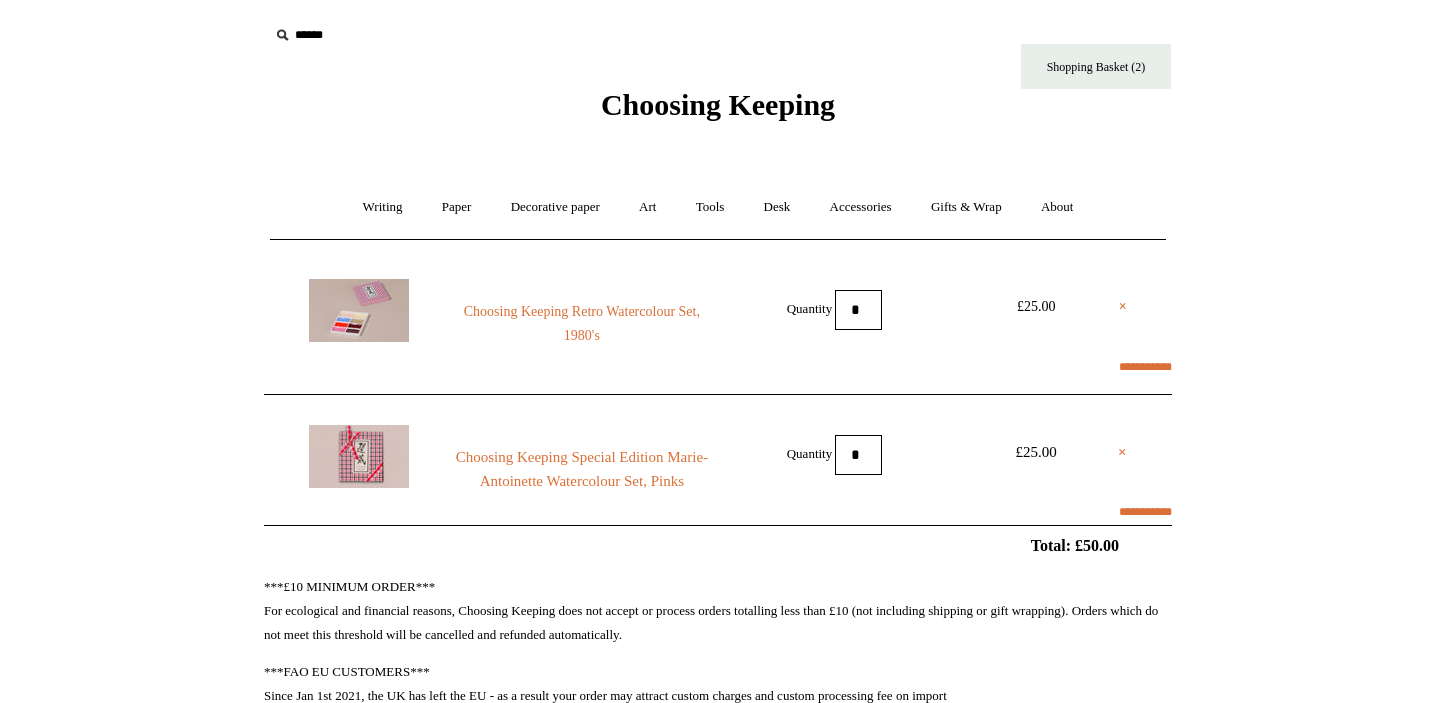 scroll, scrollTop: 0, scrollLeft: 0, axis: both 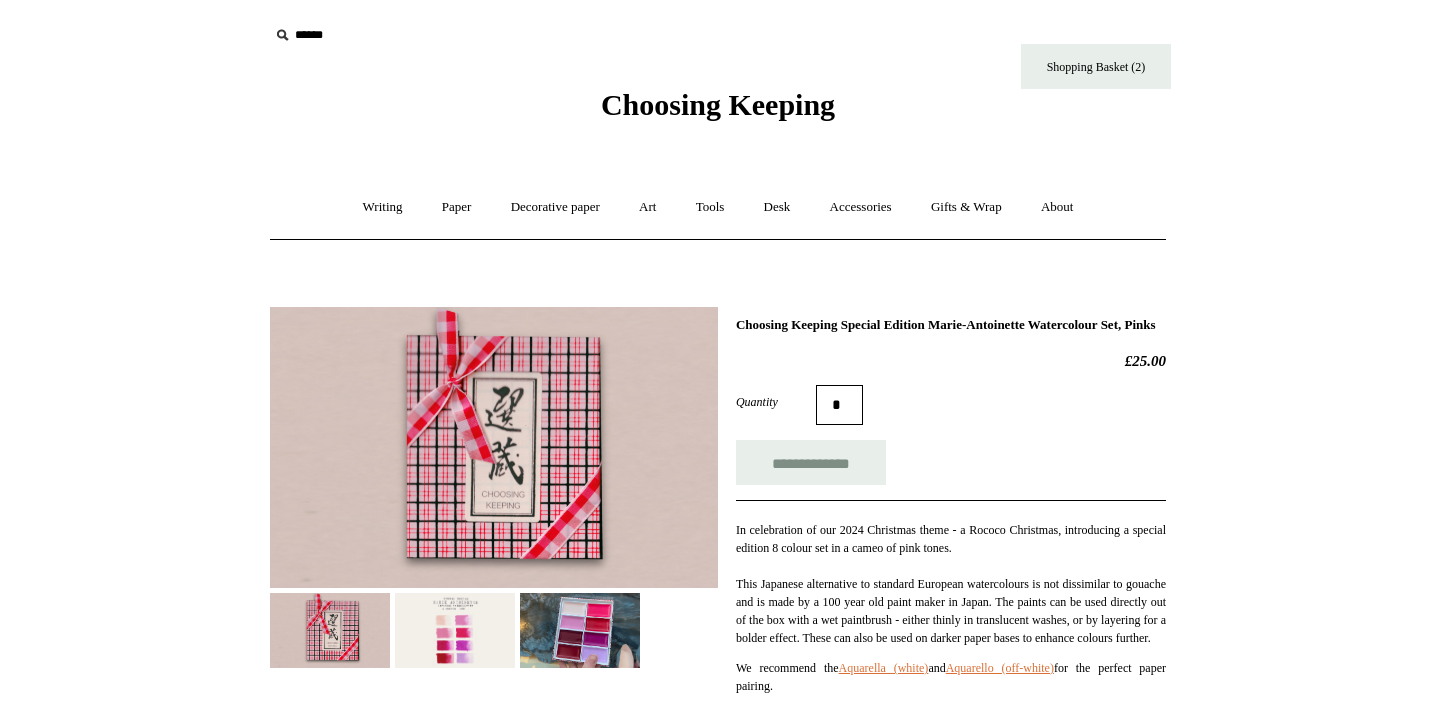 click at bounding box center [455, 630] 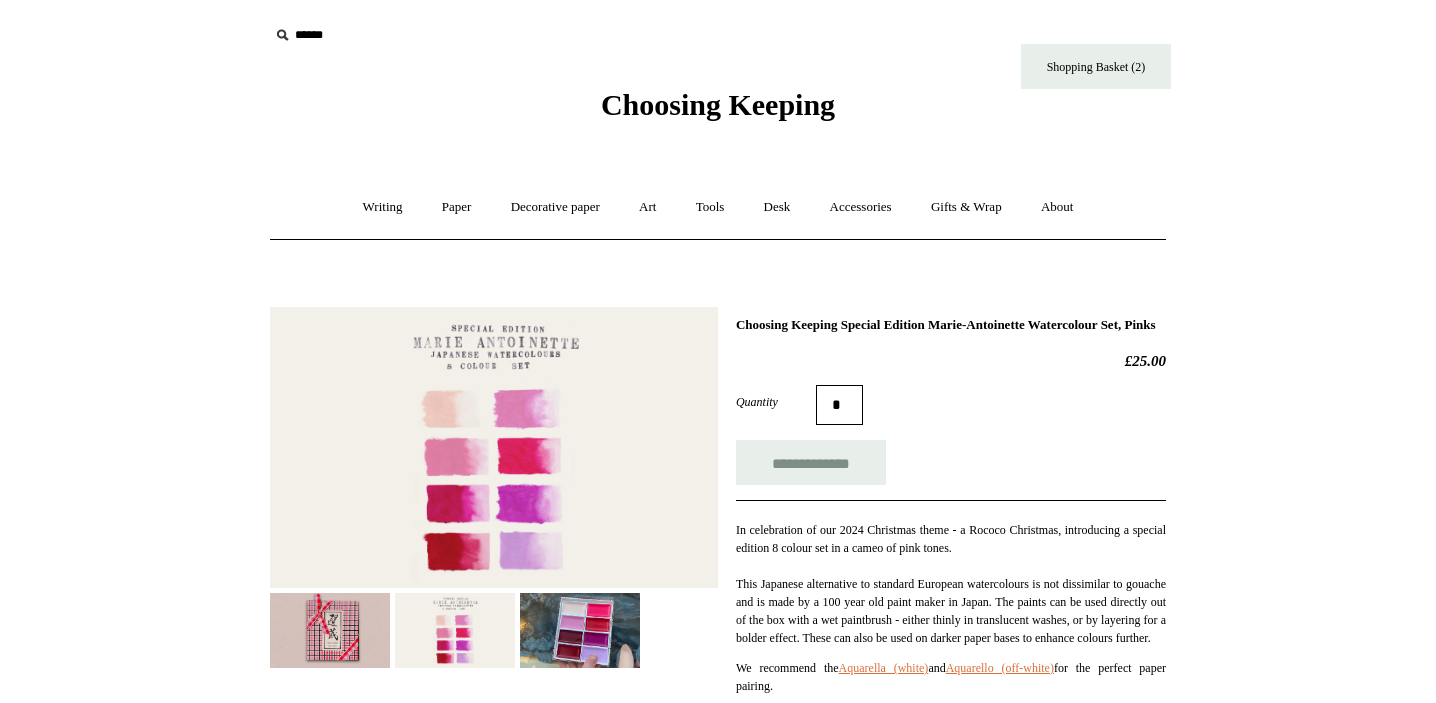 click at bounding box center [580, 630] 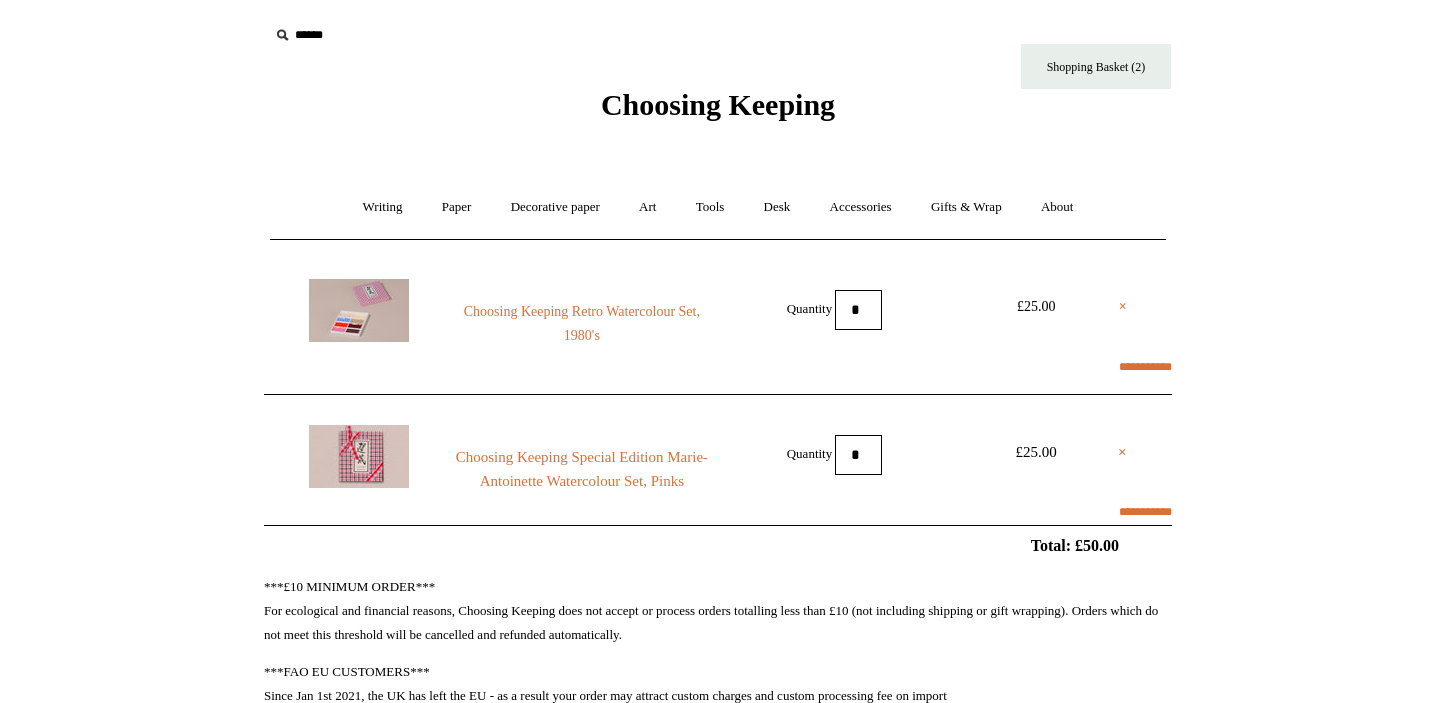 scroll, scrollTop: 0, scrollLeft: 0, axis: both 